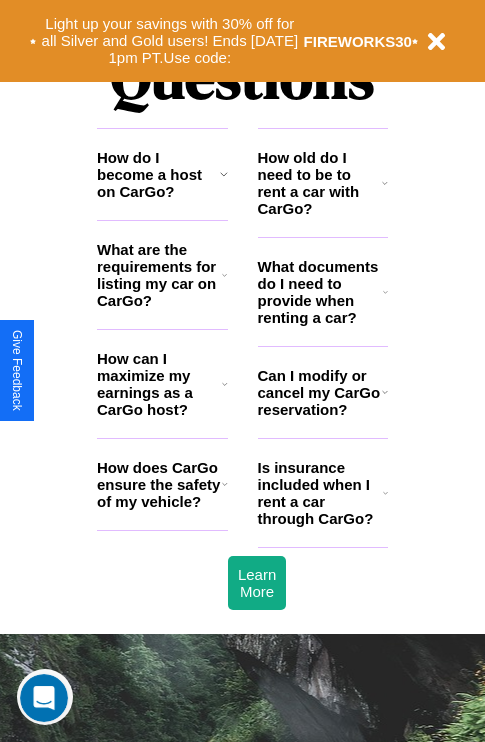 scroll, scrollTop: 0, scrollLeft: 0, axis: both 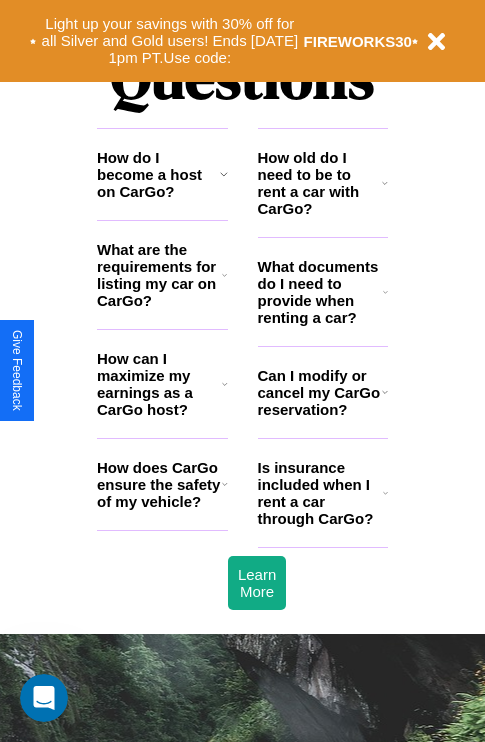 click 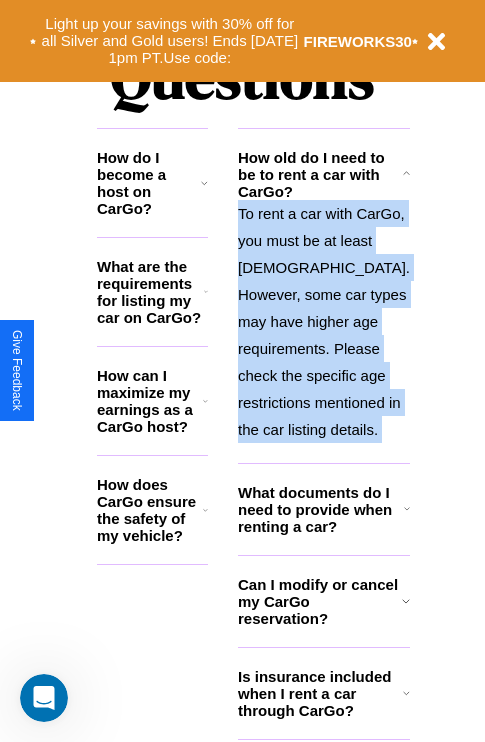 scroll, scrollTop: 2503, scrollLeft: 0, axis: vertical 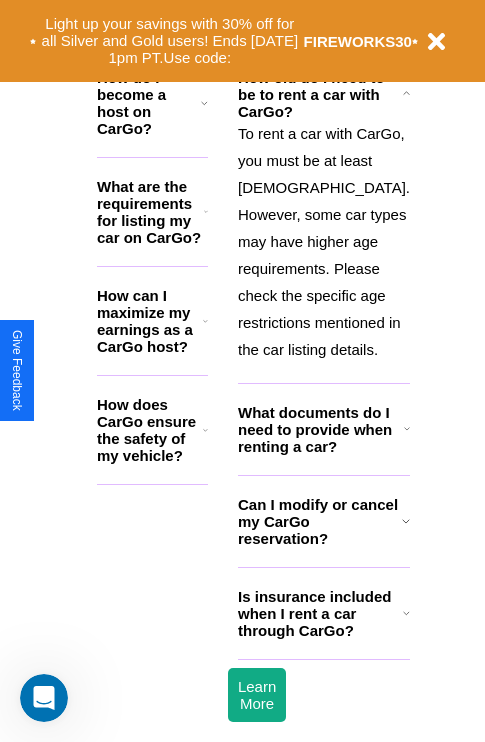 click on "Can I modify or cancel my CarGo reservation?" at bounding box center (320, 521) 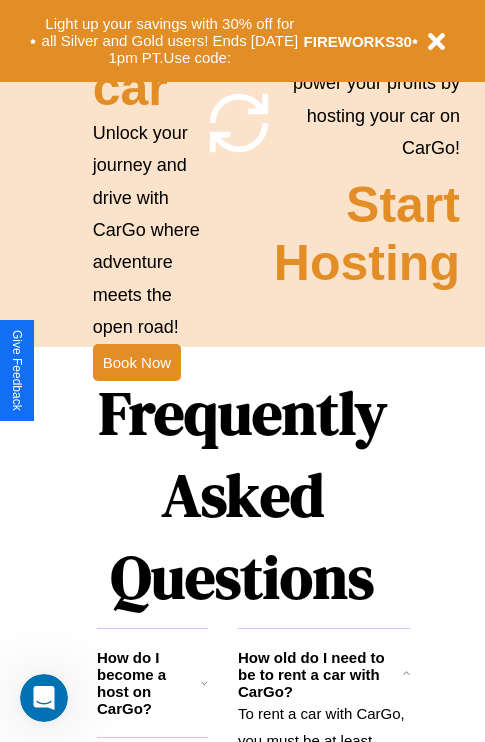 scroll, scrollTop: 0, scrollLeft: 0, axis: both 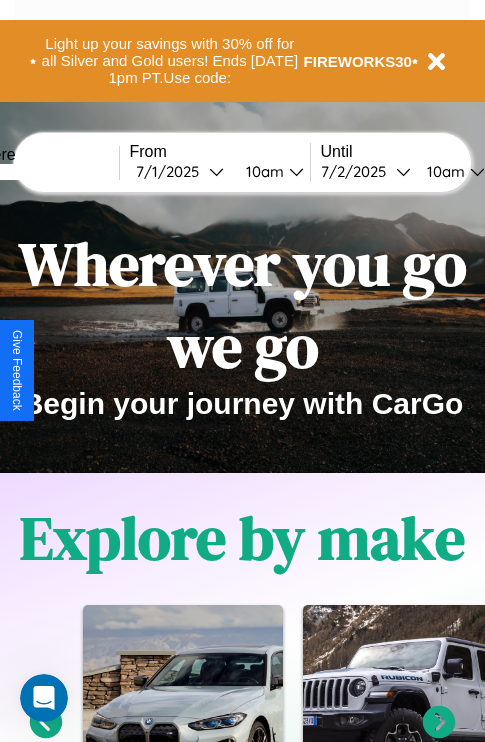 click at bounding box center (44, 172) 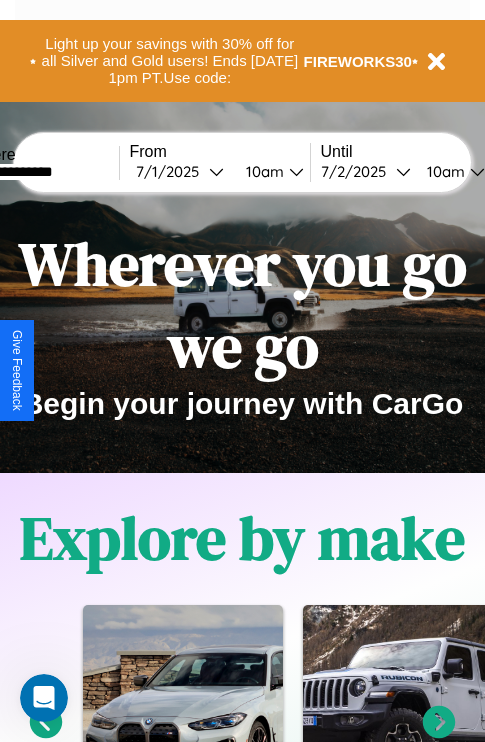 type on "**********" 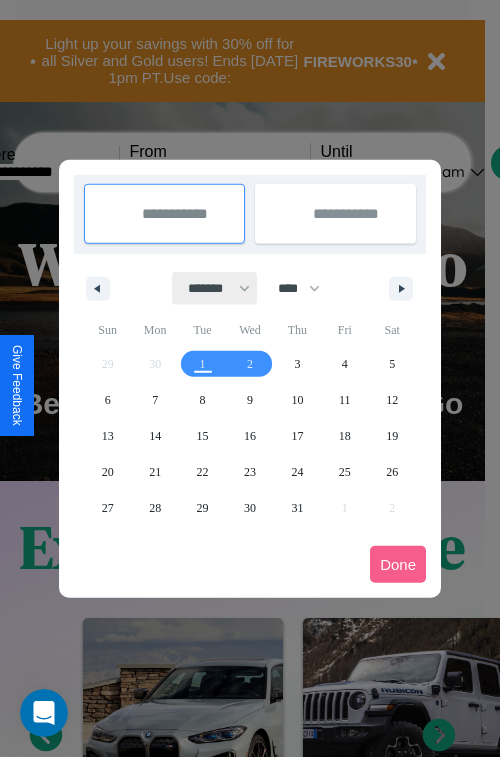 click on "******* ******** ***** ***** *** **** **** ****** ********* ******* ******** ********" at bounding box center (215, 288) 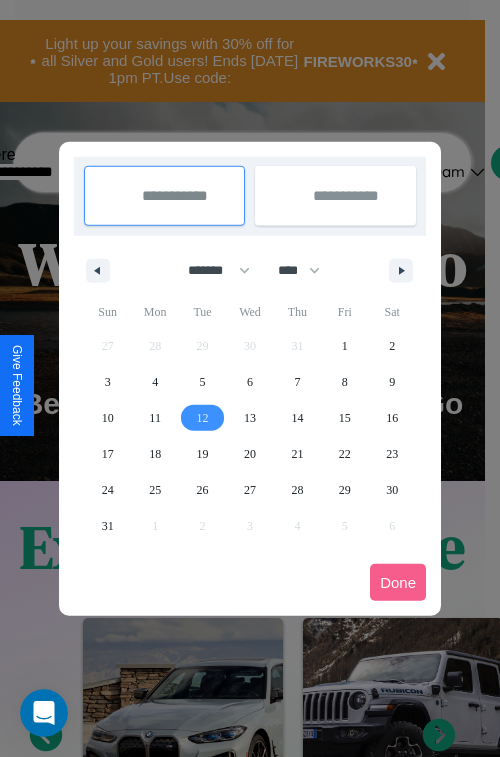 click on "12" at bounding box center [203, 418] 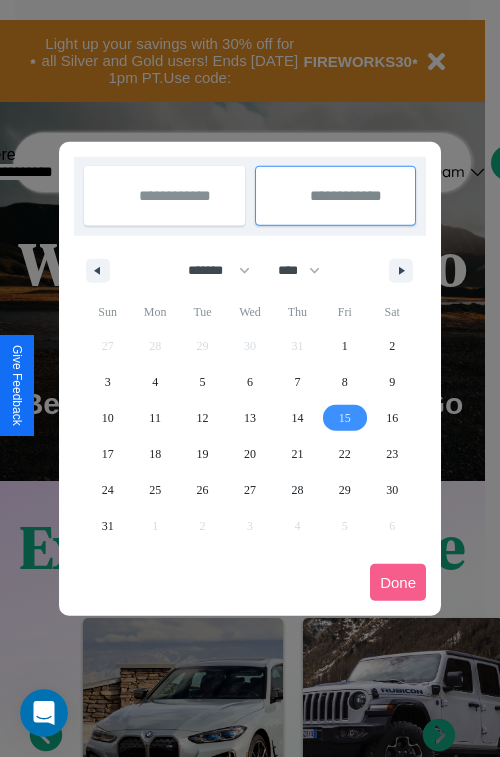 click on "15" at bounding box center [345, 418] 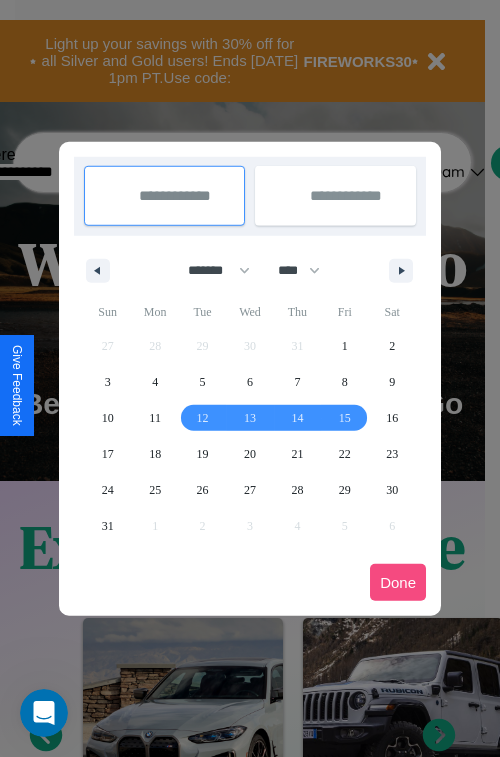 click on "Done" at bounding box center (398, 582) 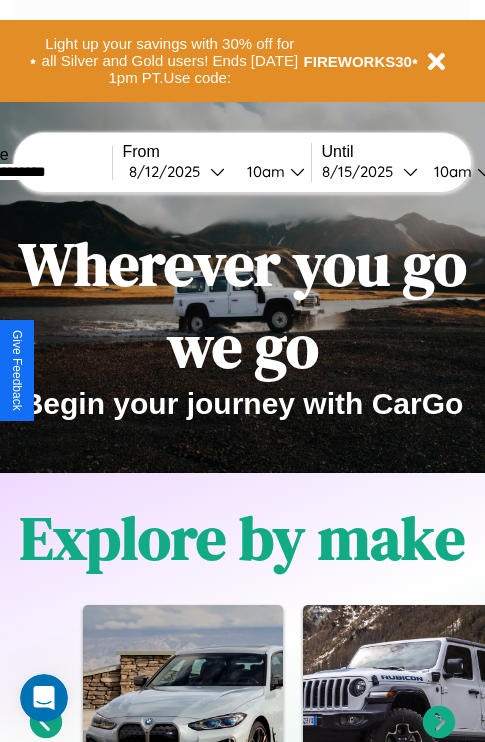 scroll, scrollTop: 0, scrollLeft: 74, axis: horizontal 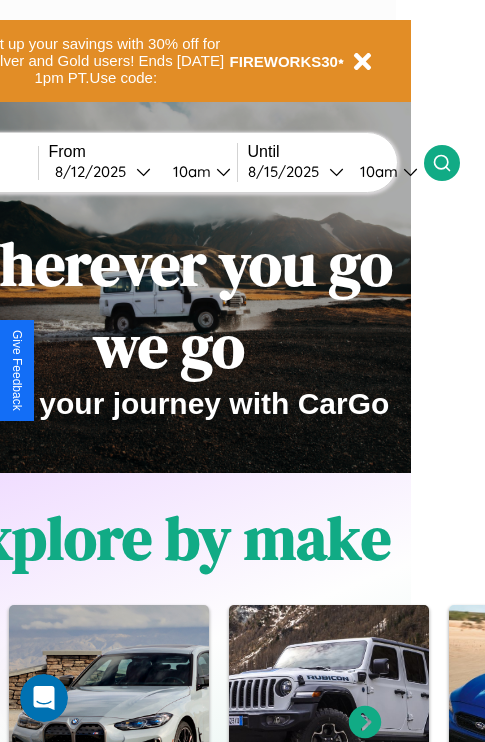 click 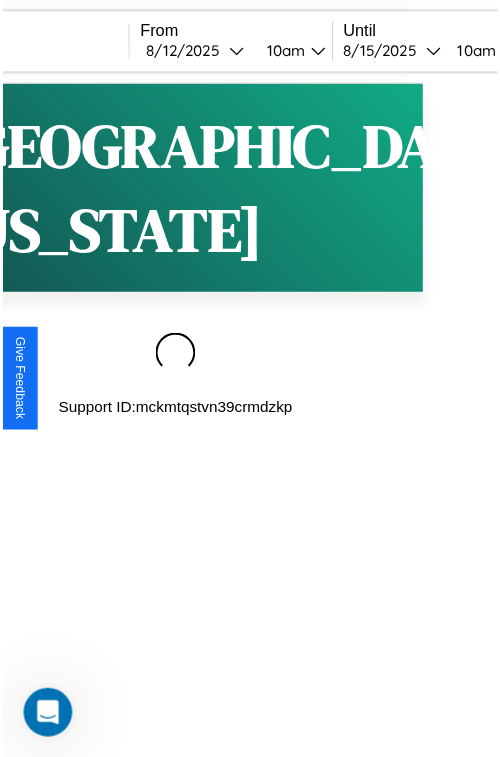 scroll, scrollTop: 0, scrollLeft: 0, axis: both 